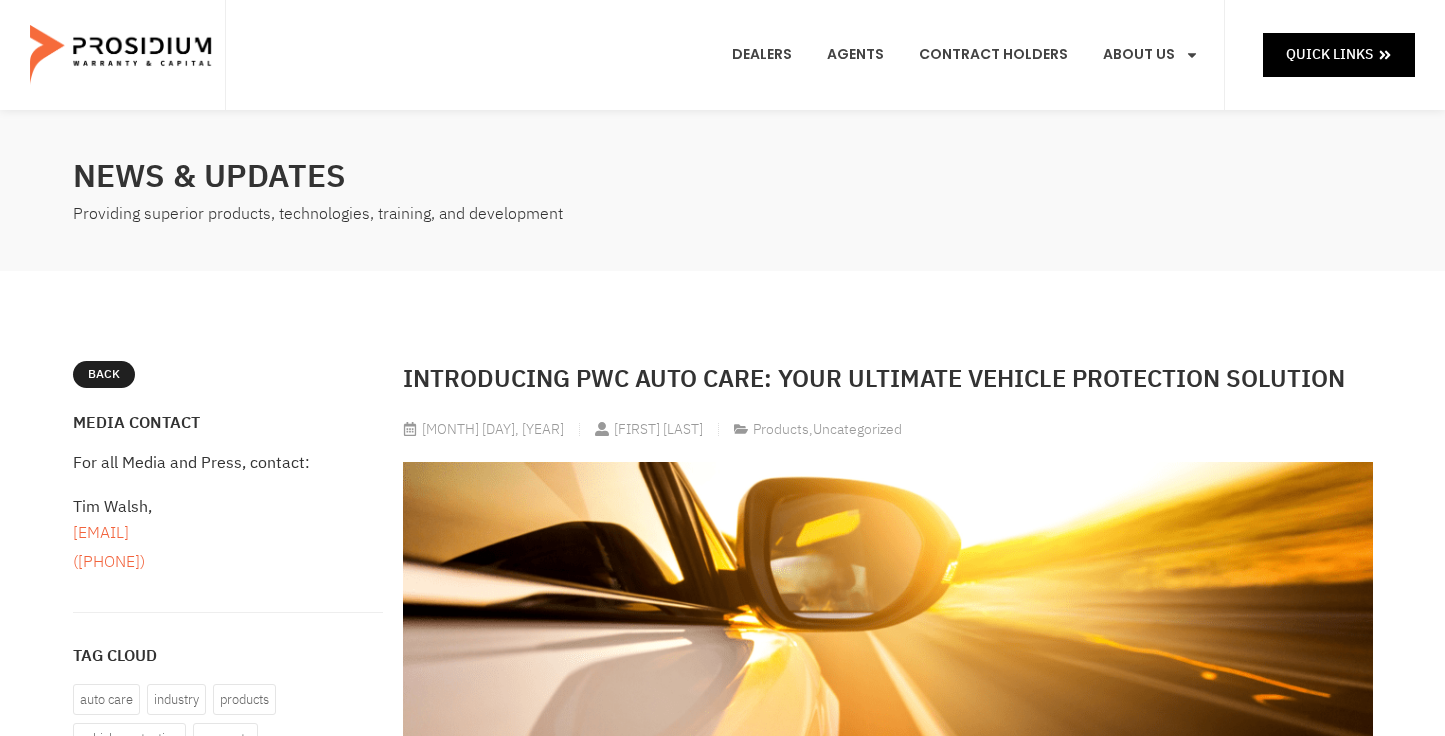 scroll, scrollTop: 0, scrollLeft: 0, axis: both 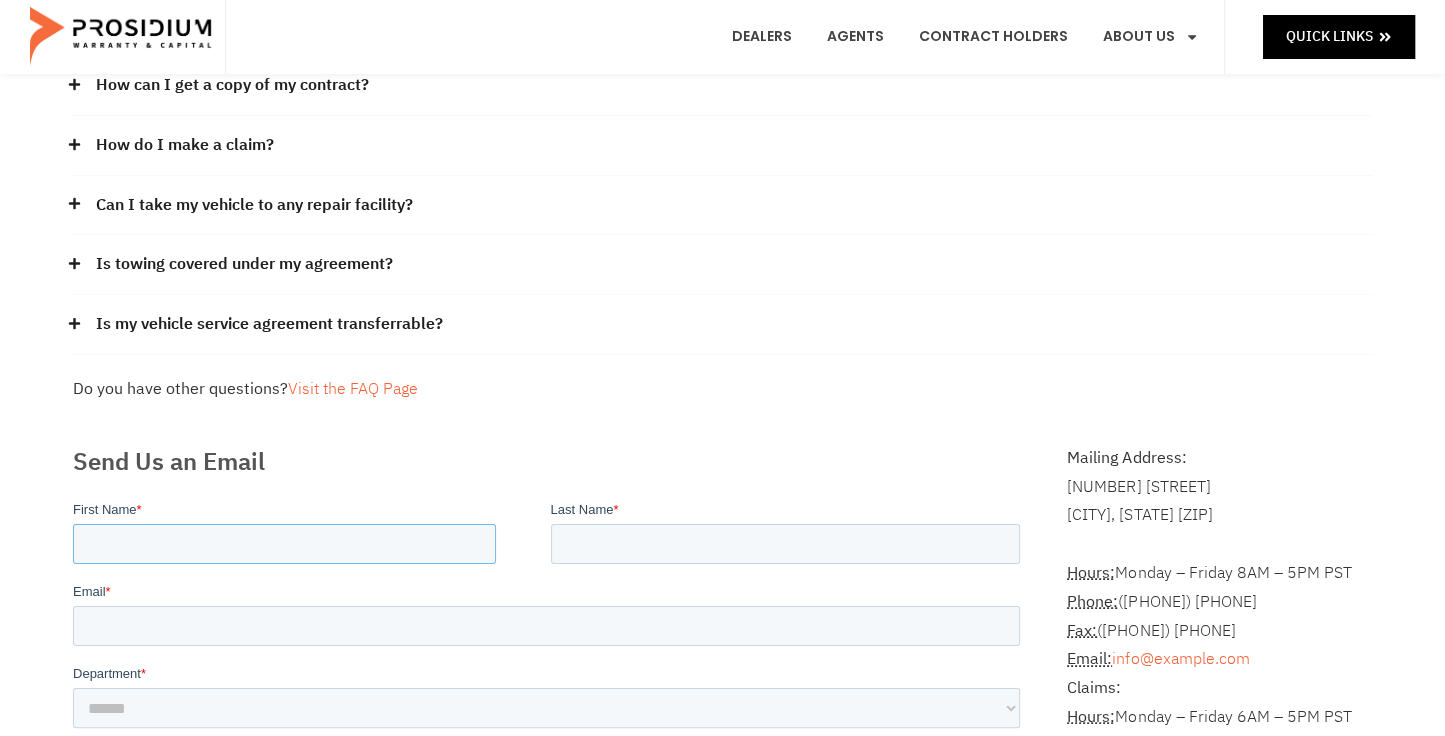 click on "First Name *" at bounding box center (283, 543) 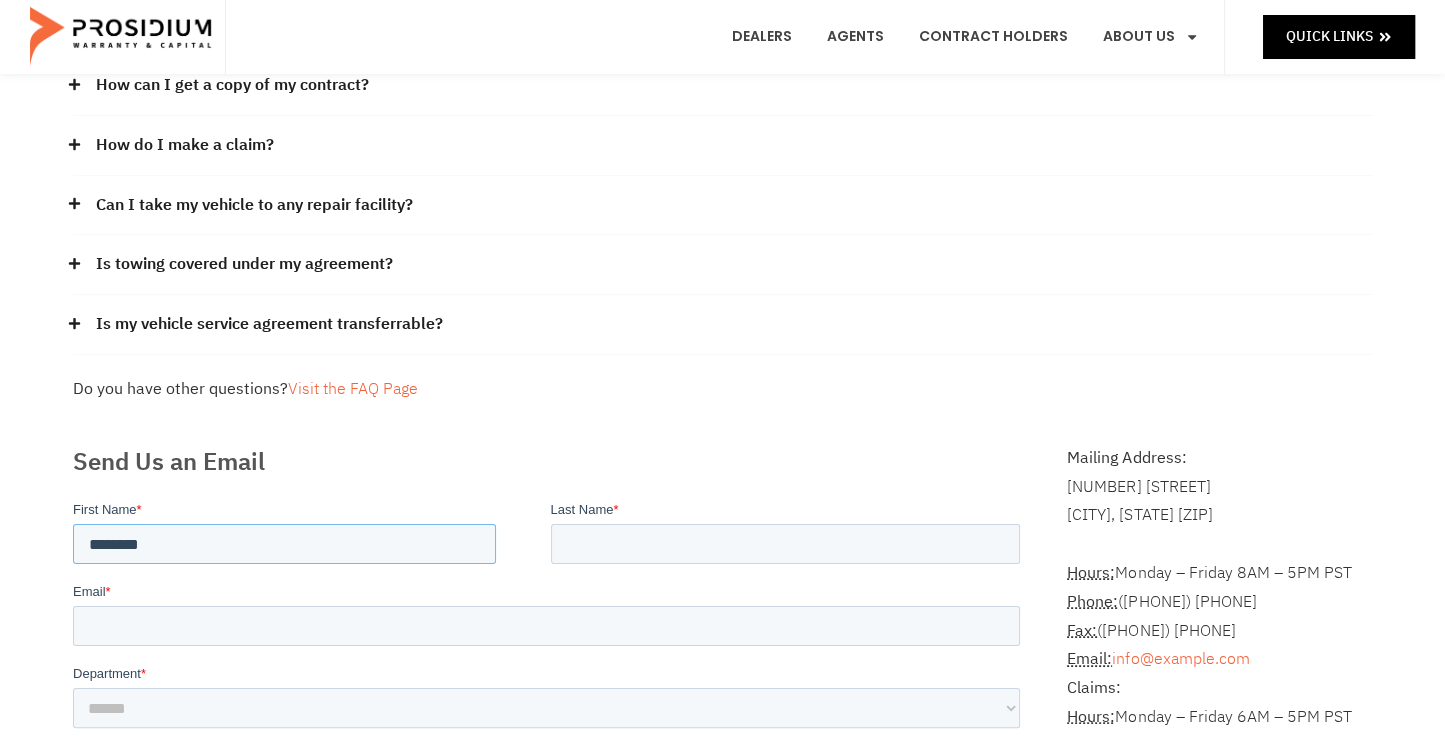 type on "********" 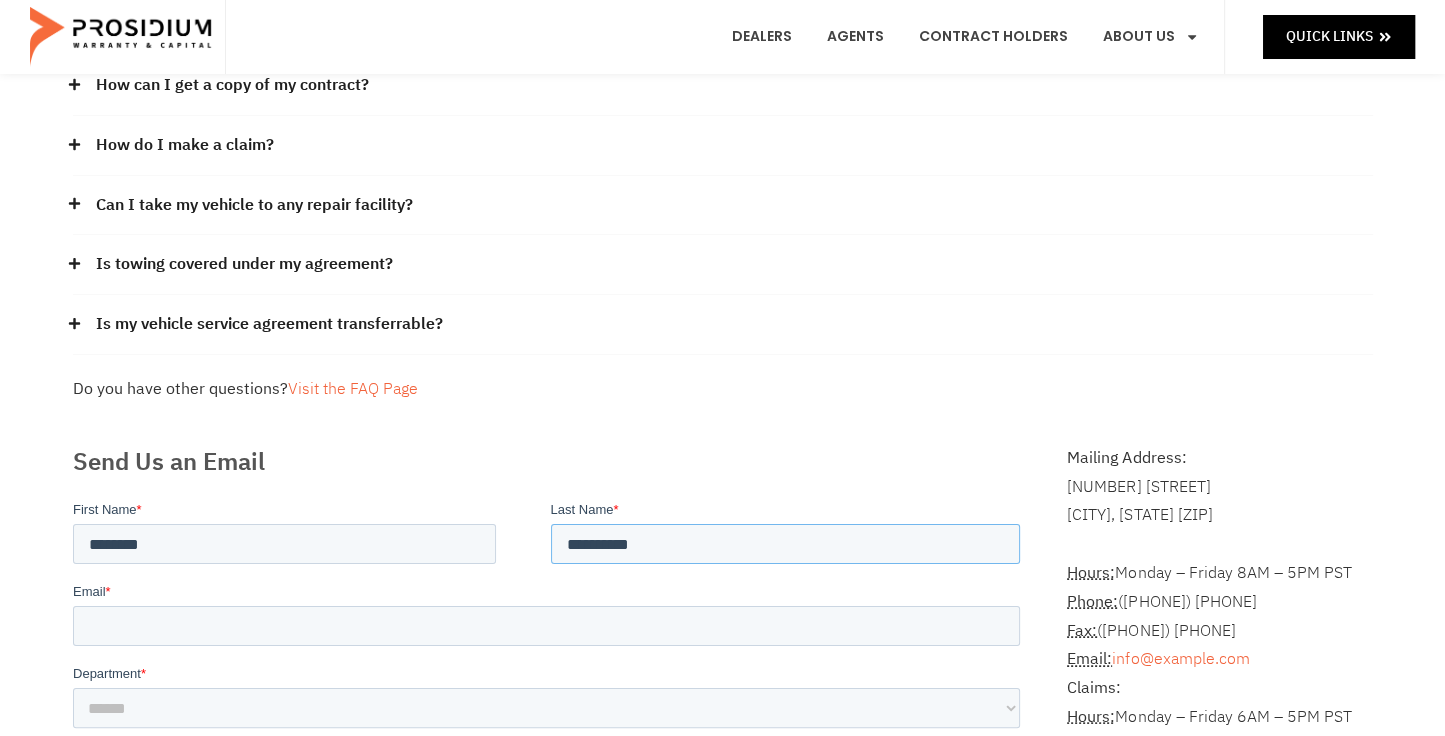type on "**********" 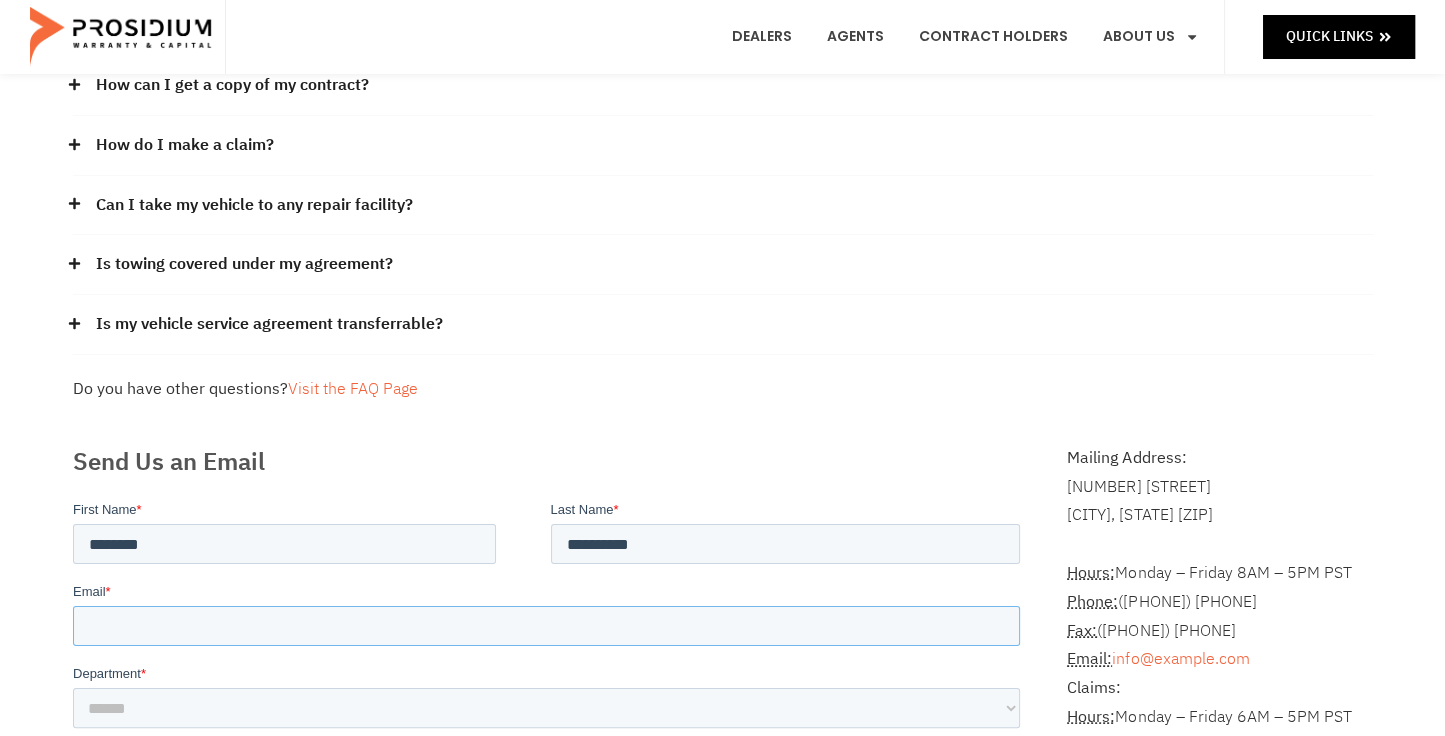 click on "Email *" at bounding box center [545, 625] 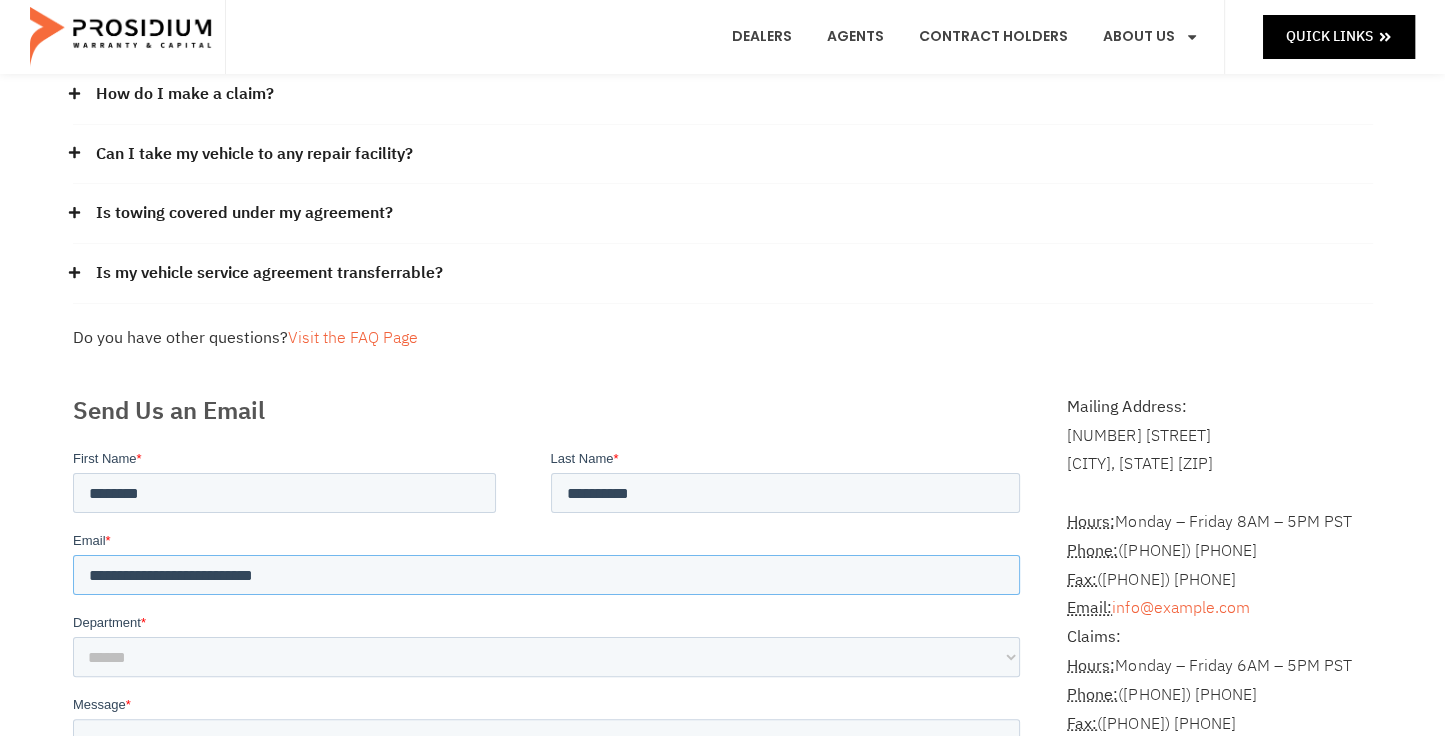 scroll, scrollTop: 300, scrollLeft: 0, axis: vertical 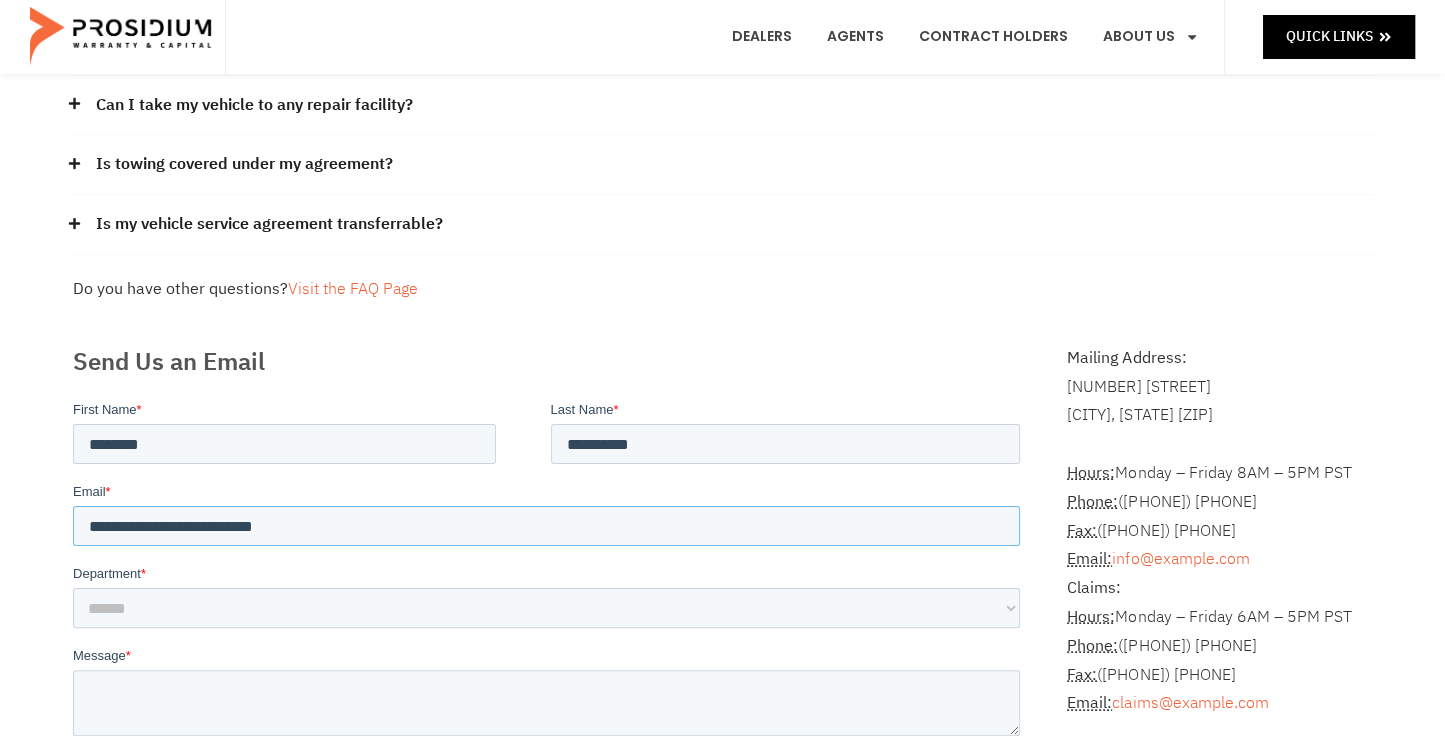 type on "**********" 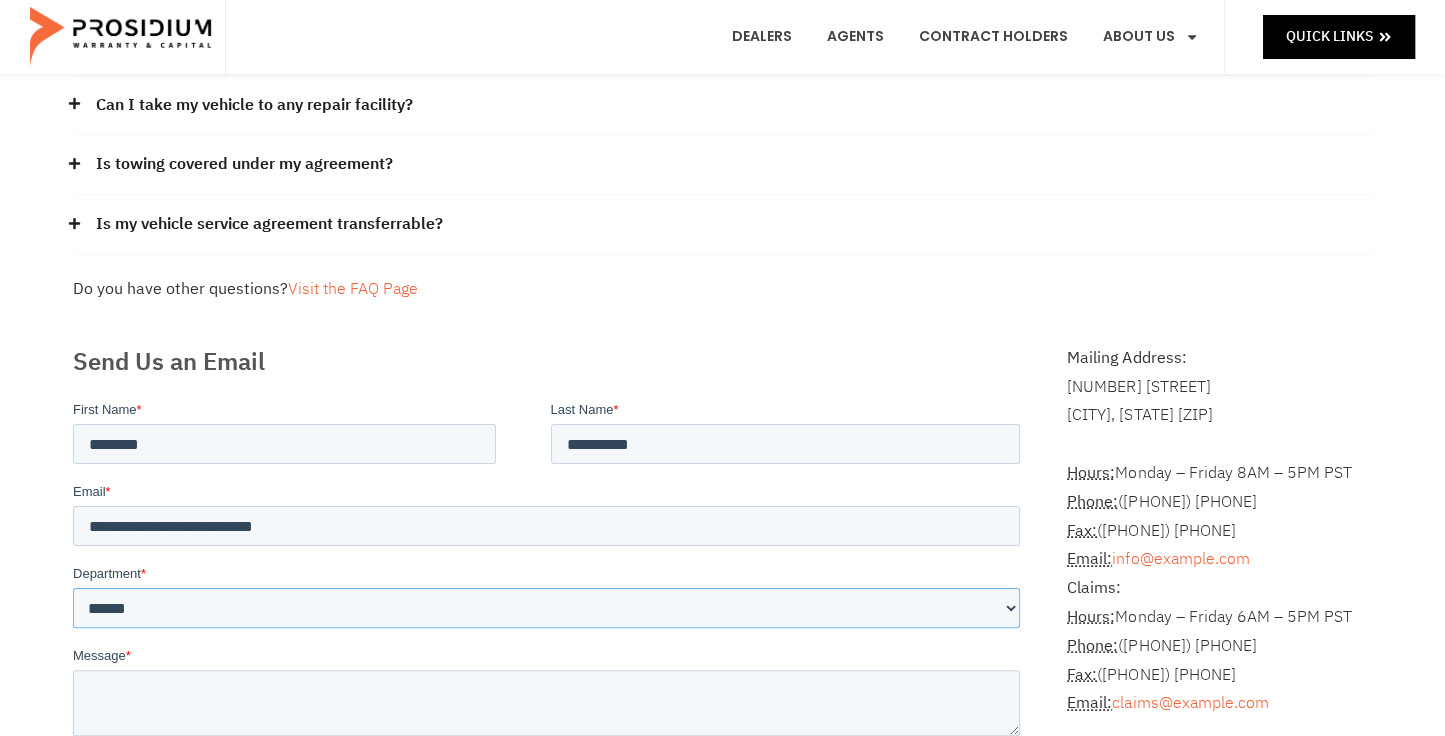 click on "**********" at bounding box center [545, 607] 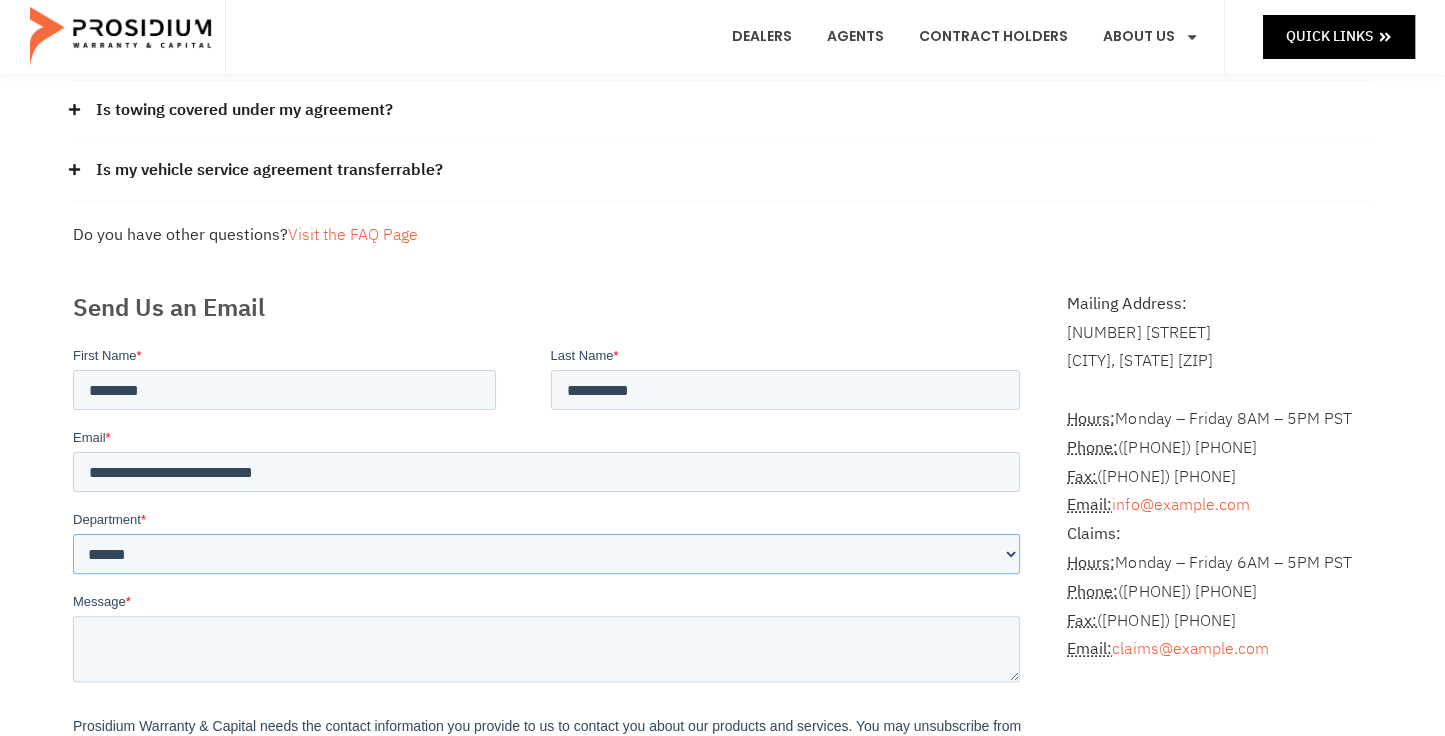 scroll, scrollTop: 400, scrollLeft: 0, axis: vertical 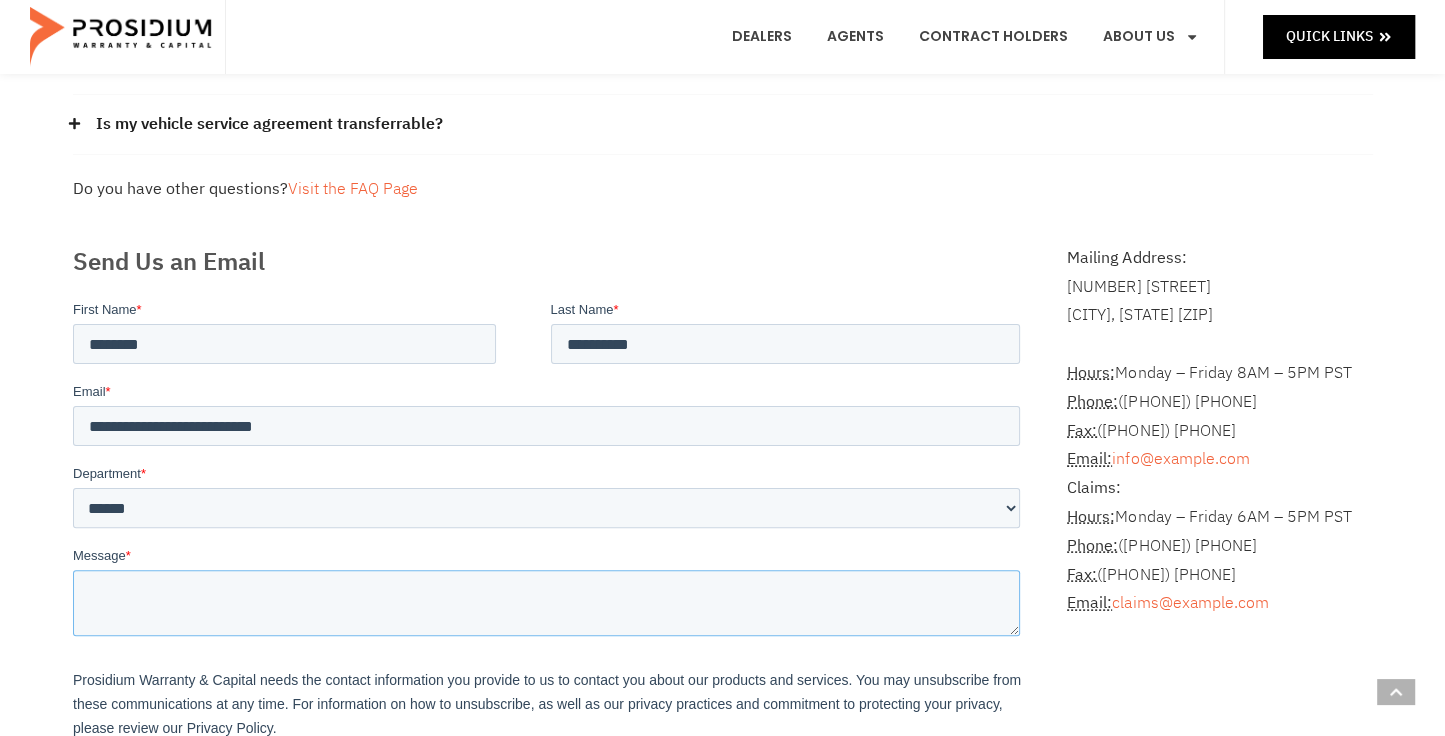click on "Message *" at bounding box center [545, 602] 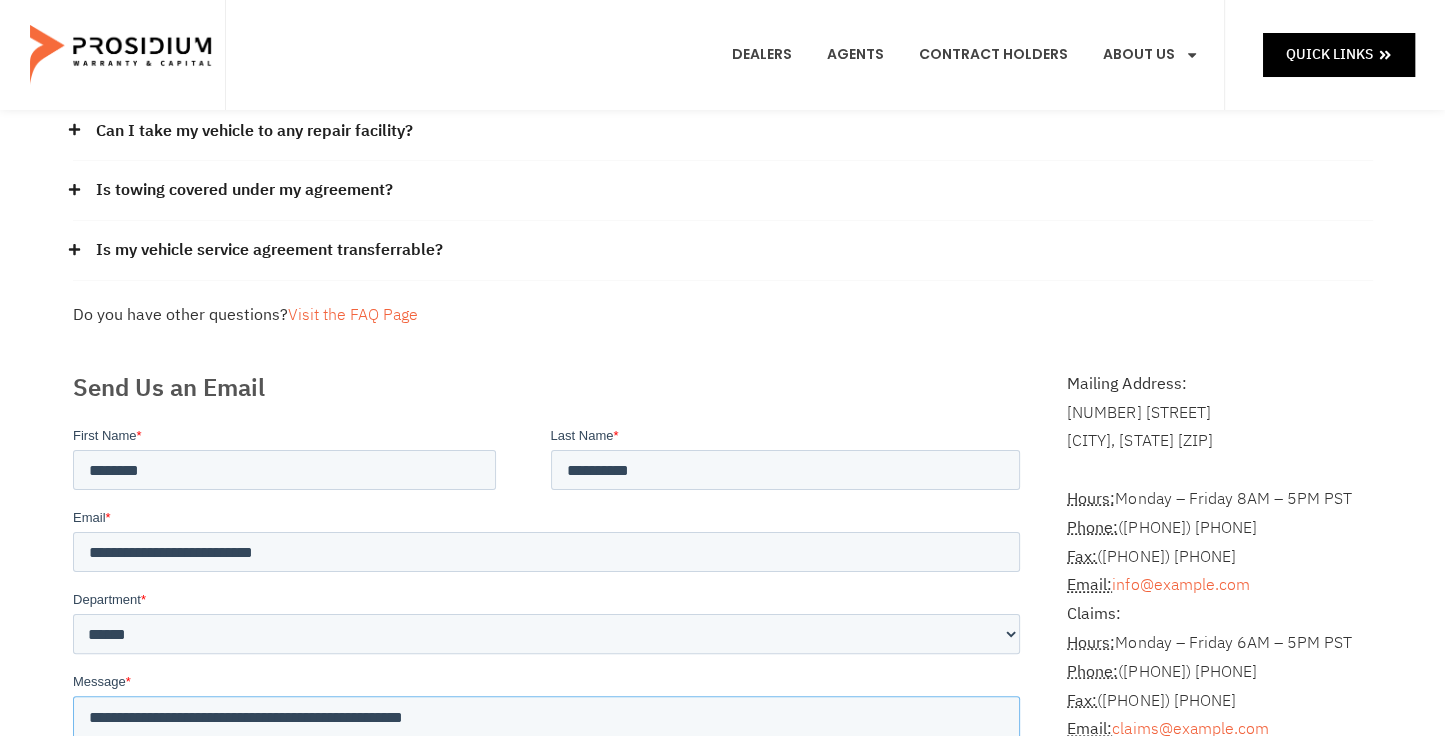 scroll, scrollTop: 0, scrollLeft: 0, axis: both 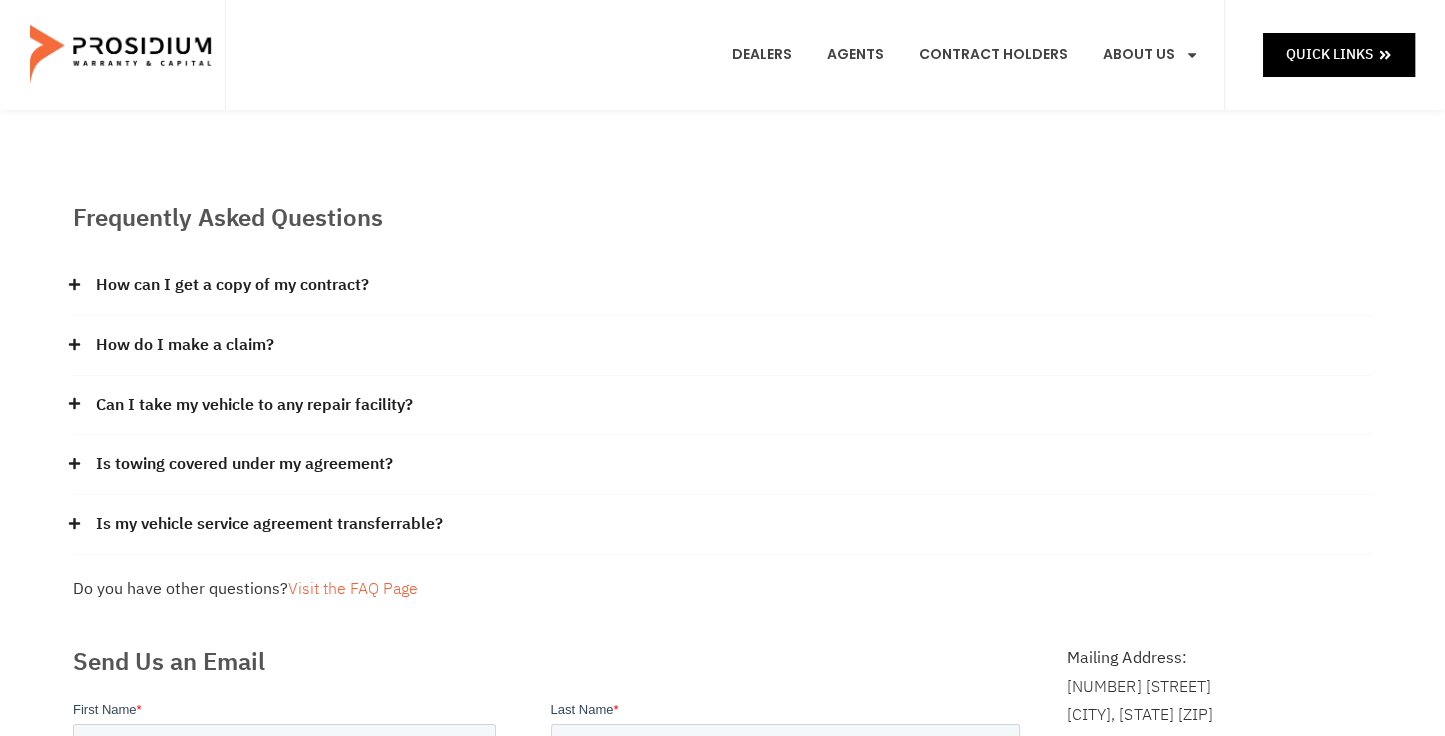 type on "**********" 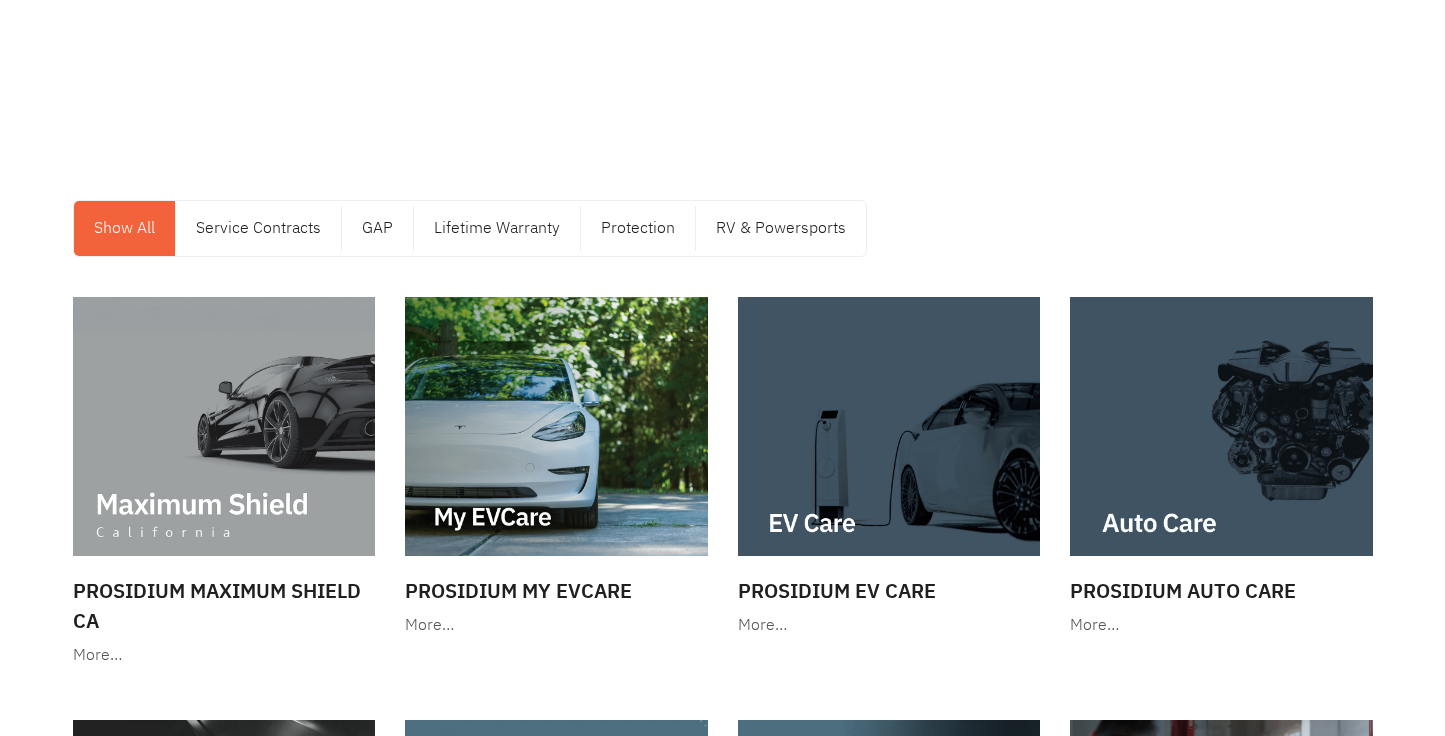 scroll, scrollTop: 0, scrollLeft: 0, axis: both 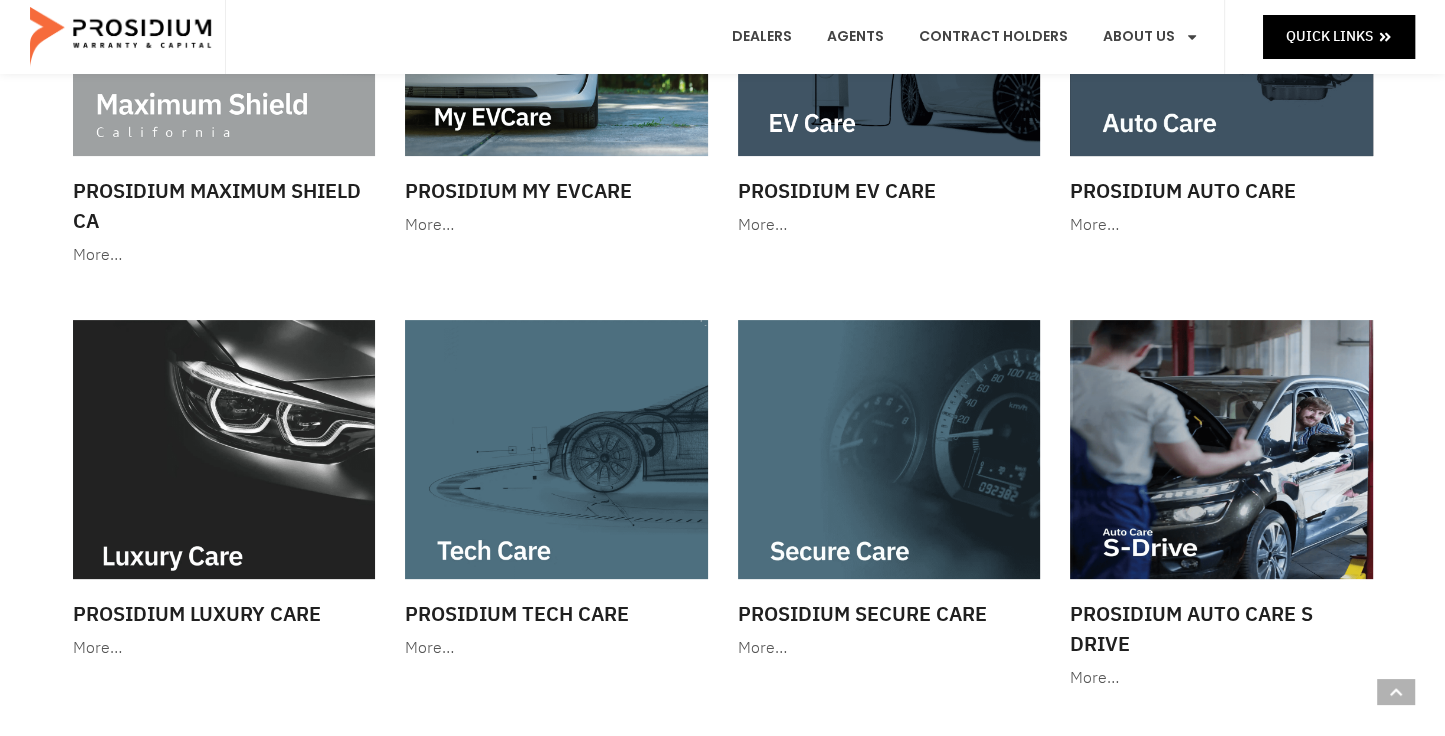 click 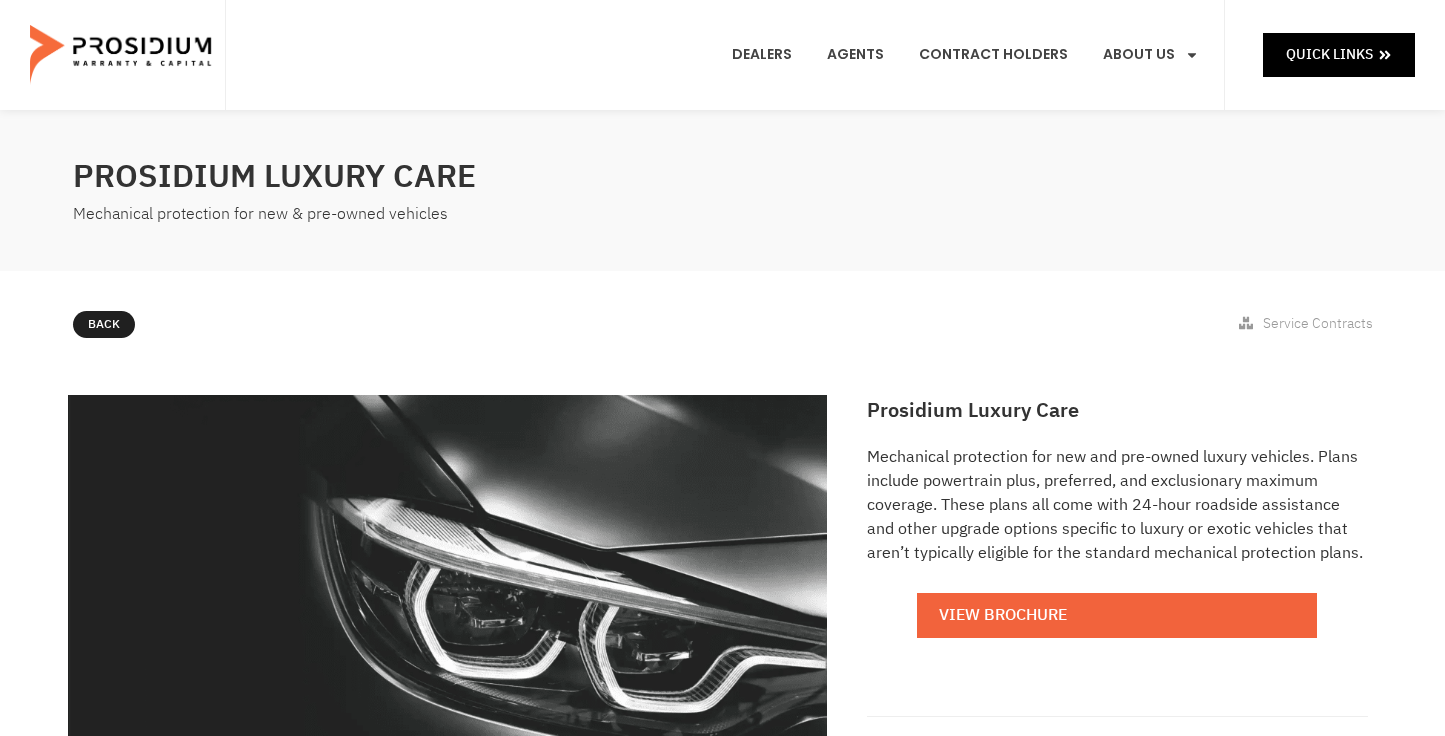 scroll, scrollTop: 0, scrollLeft: 0, axis: both 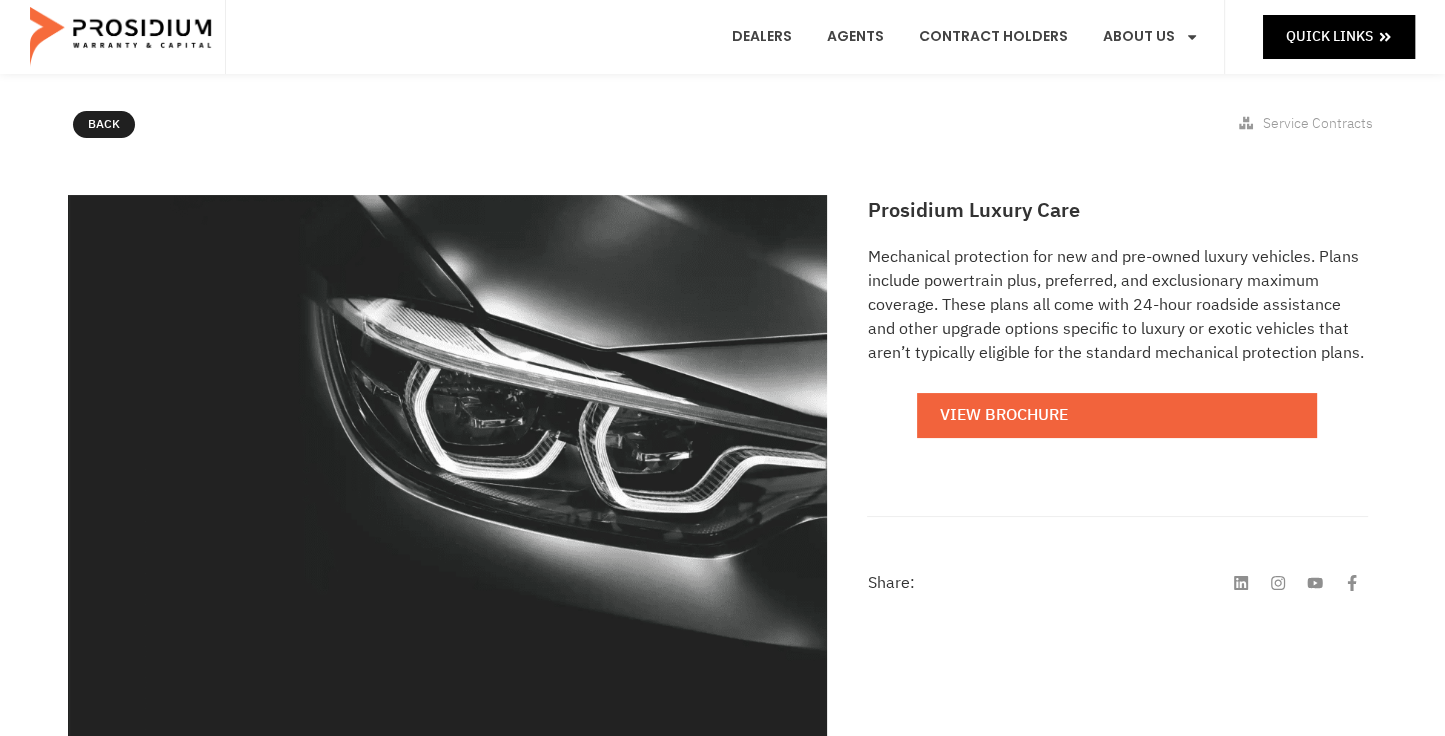 click on "View Brochure" at bounding box center [1117, 415] 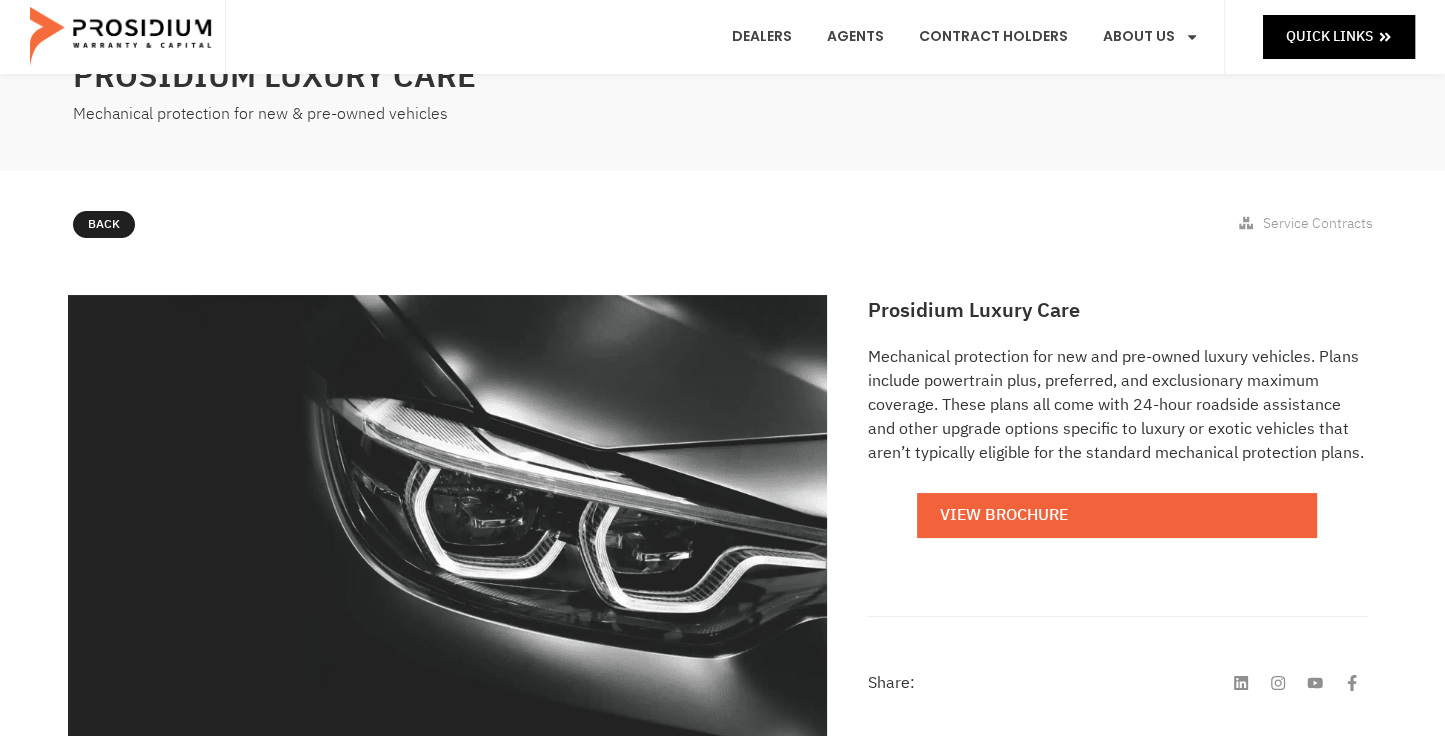 scroll, scrollTop: 0, scrollLeft: 0, axis: both 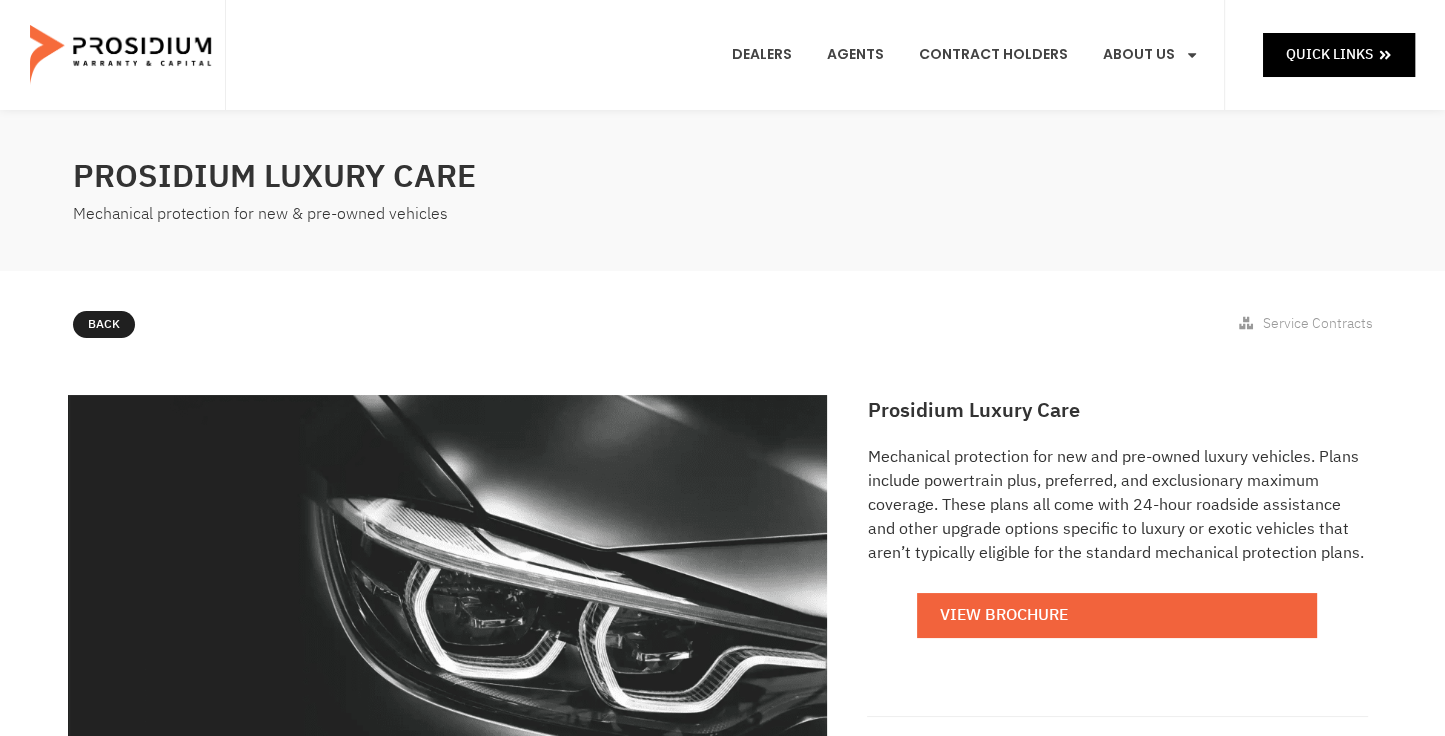 click on "Back" at bounding box center (104, 325) 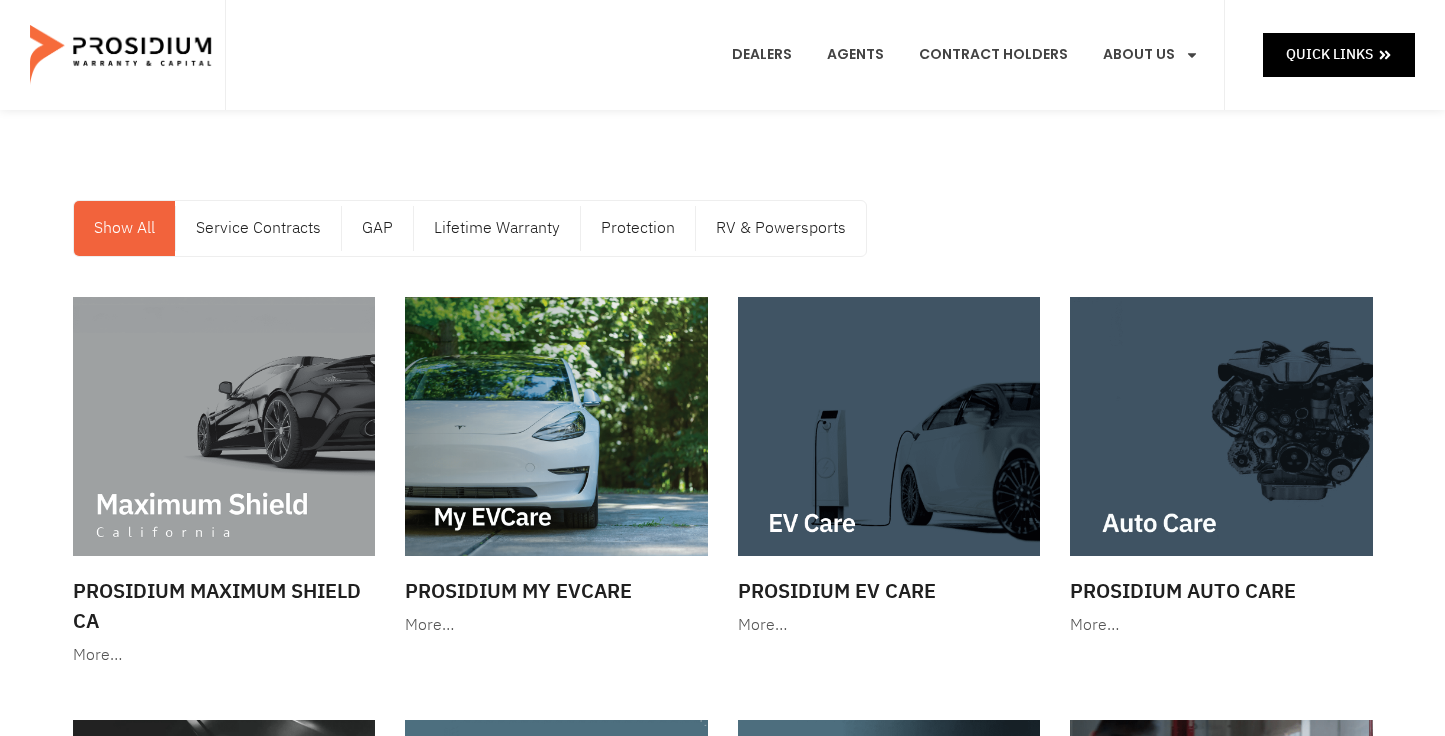 scroll, scrollTop: 0, scrollLeft: 0, axis: both 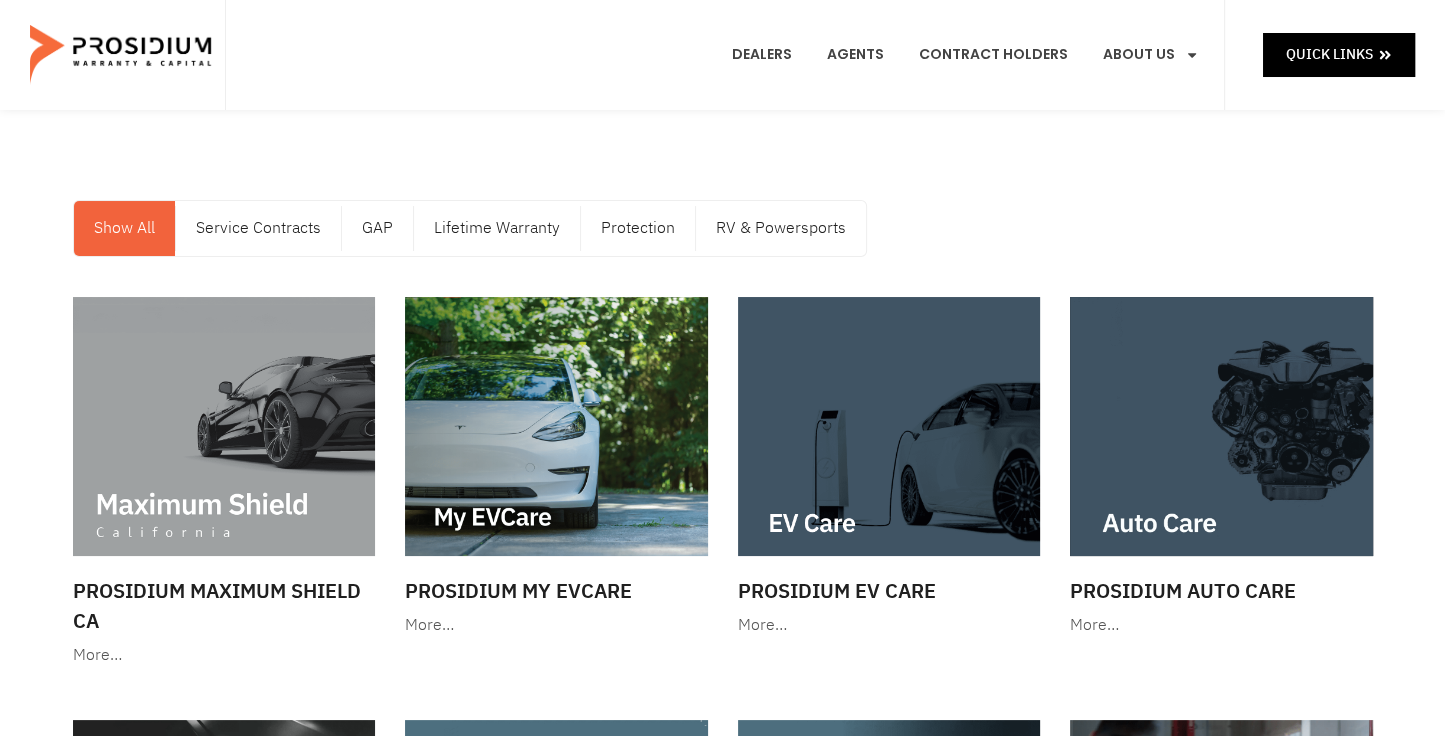 click on "Contact Us" 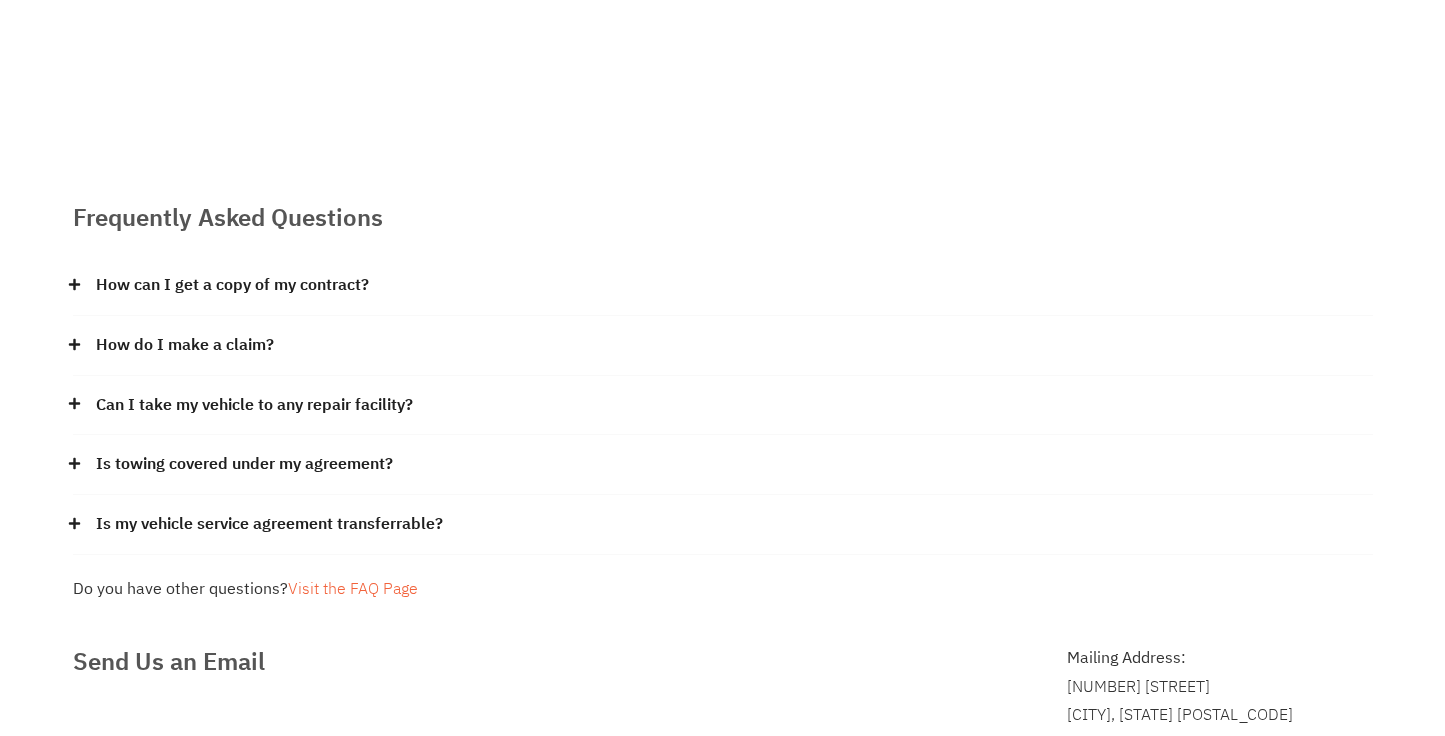 scroll, scrollTop: 0, scrollLeft: 0, axis: both 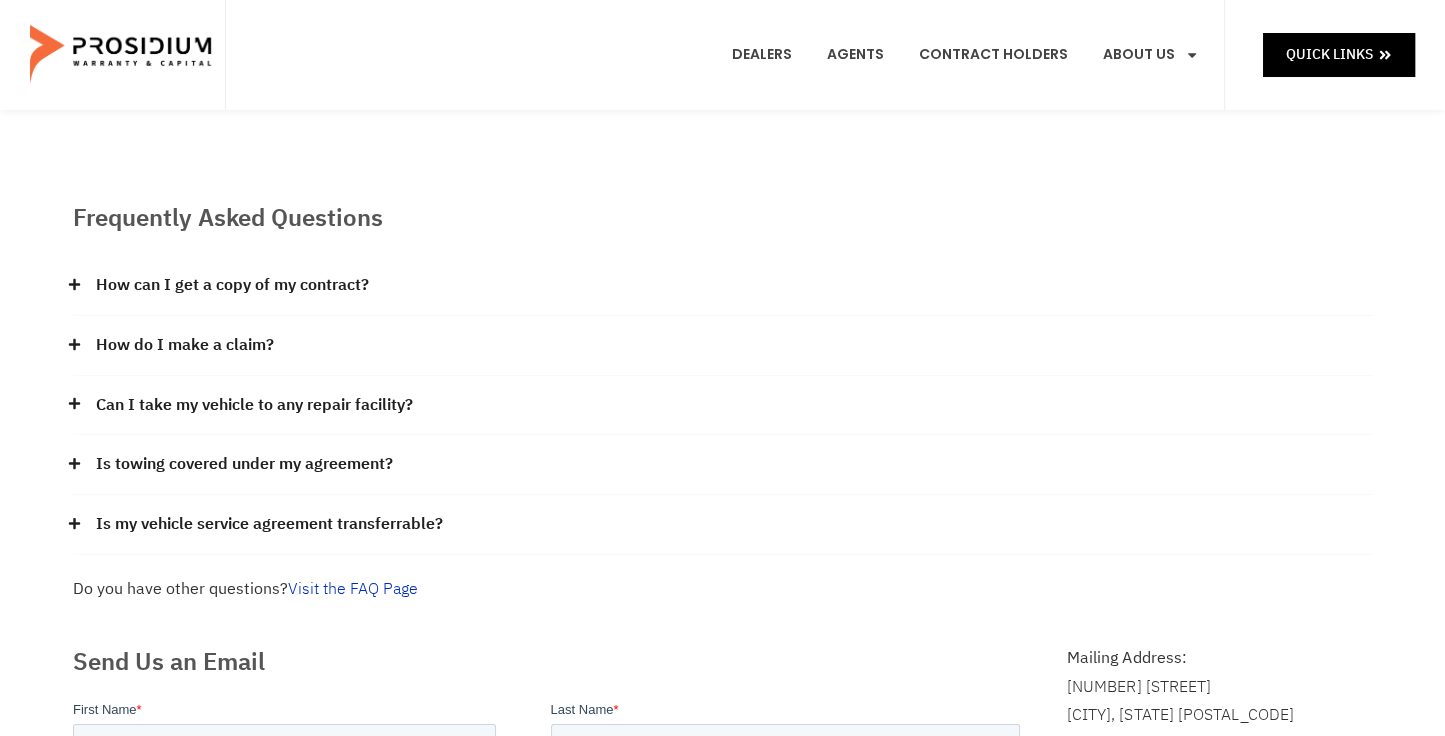 click on "Visit the FAQ Page" at bounding box center (353, 589) 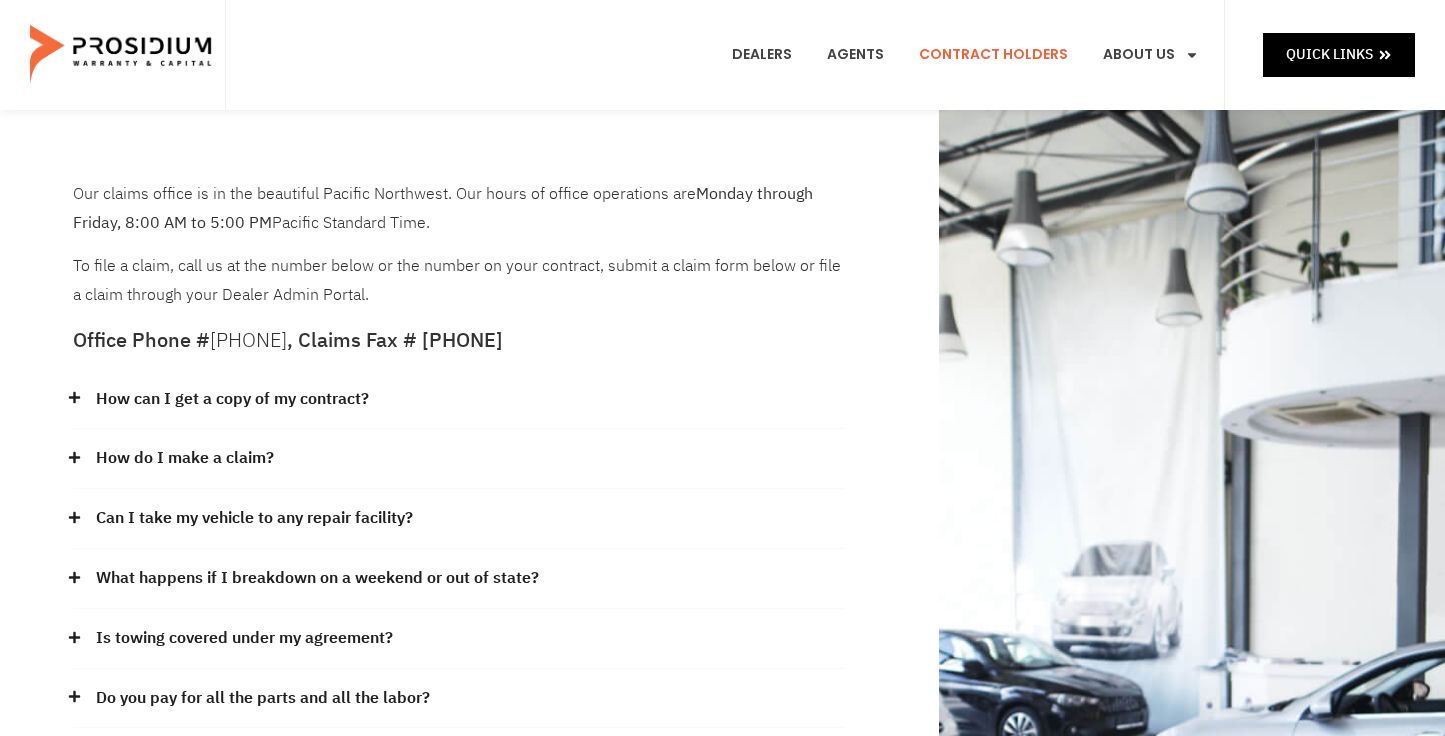 scroll, scrollTop: 0, scrollLeft: 0, axis: both 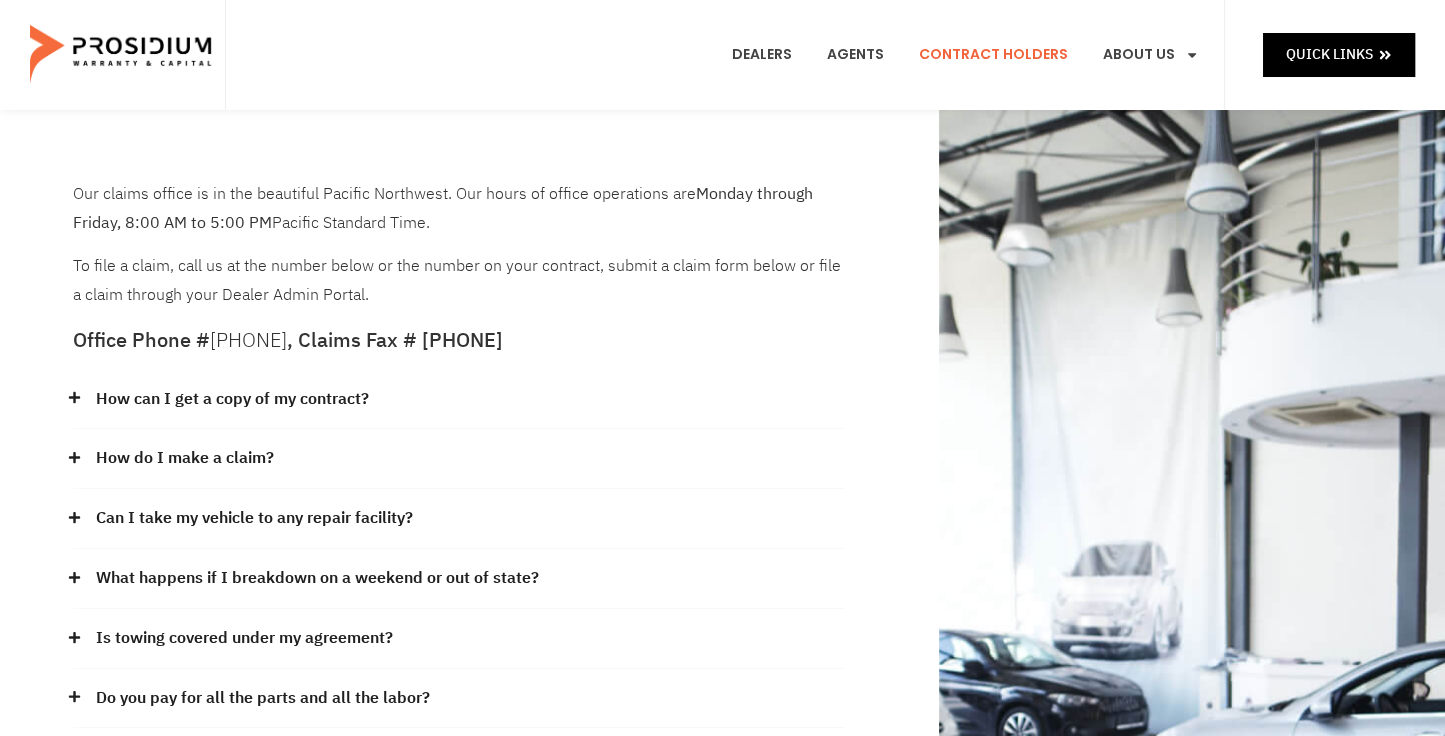 click at bounding box center [122, 55] 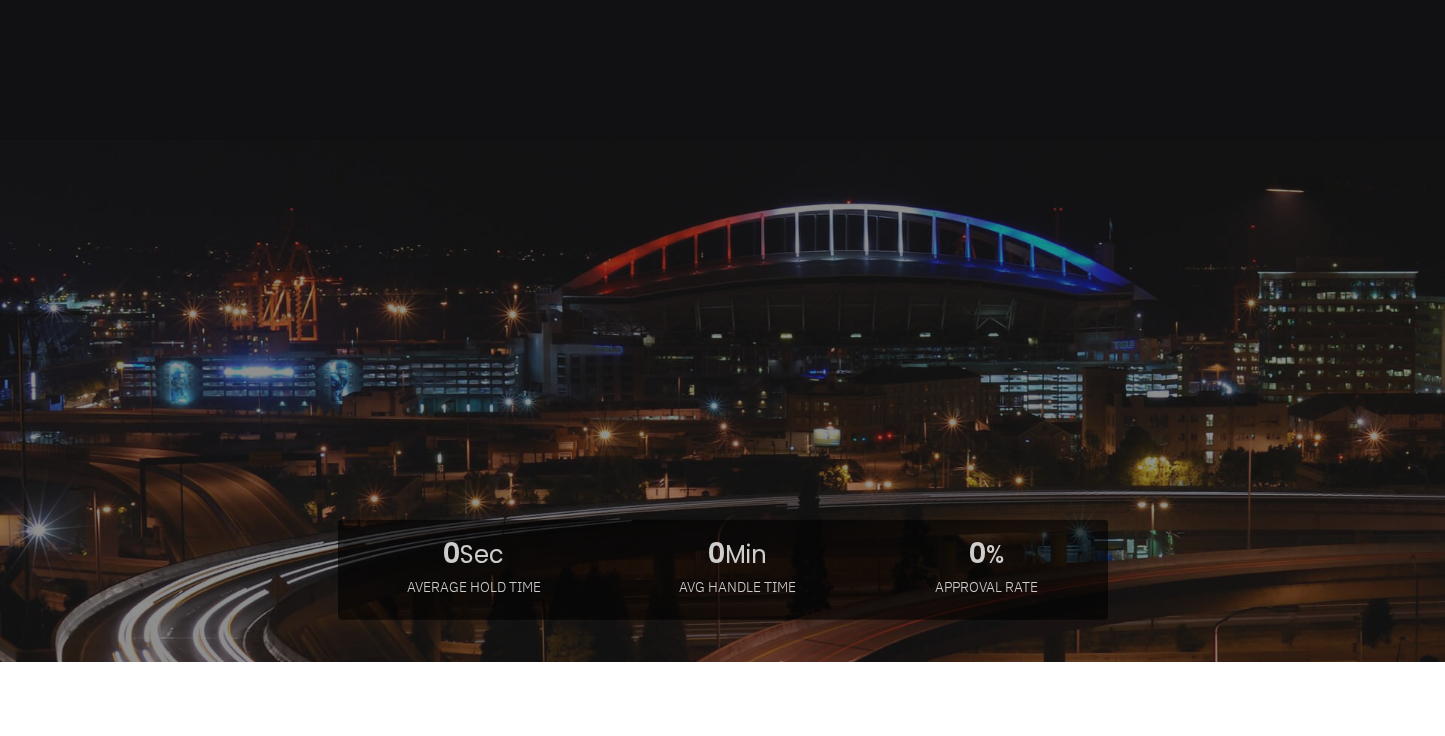 scroll, scrollTop: 0, scrollLeft: 0, axis: both 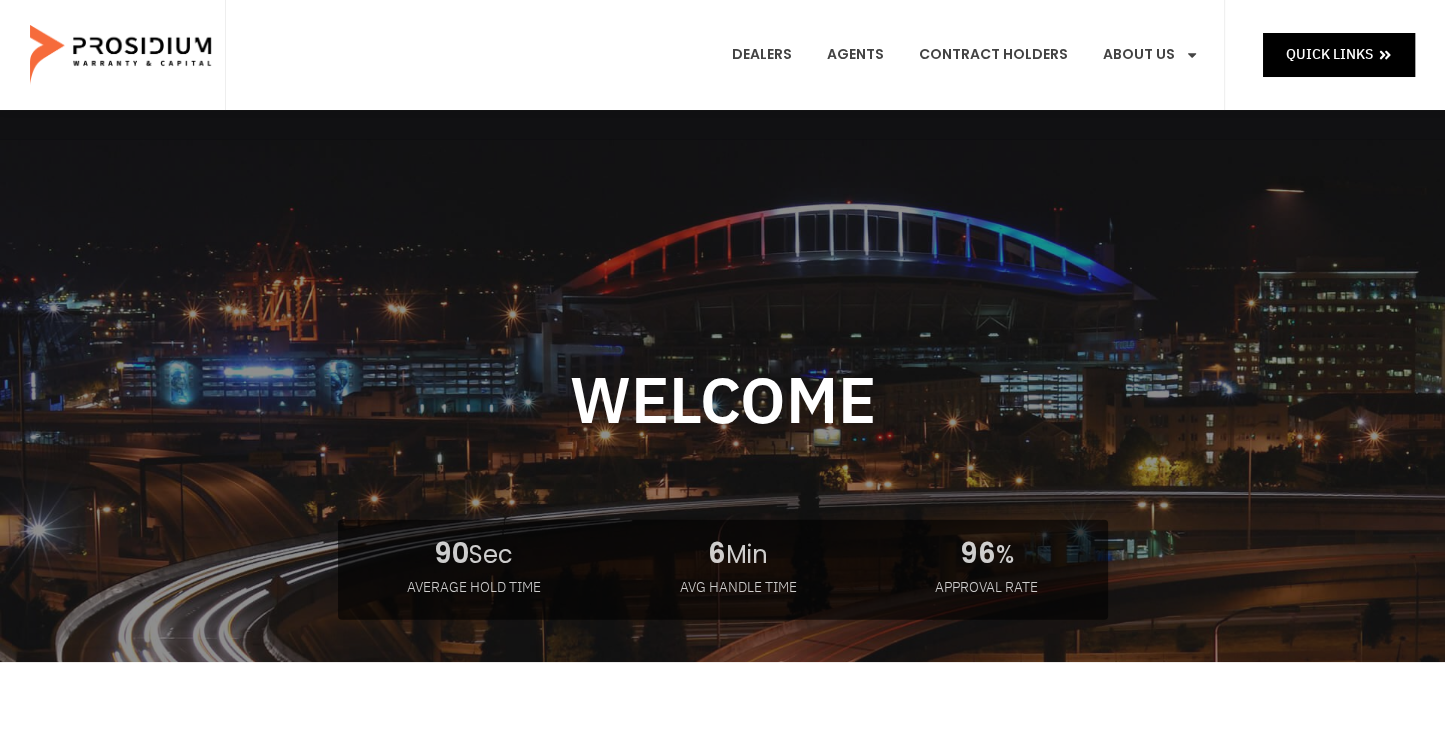 click at bounding box center (122, 55) 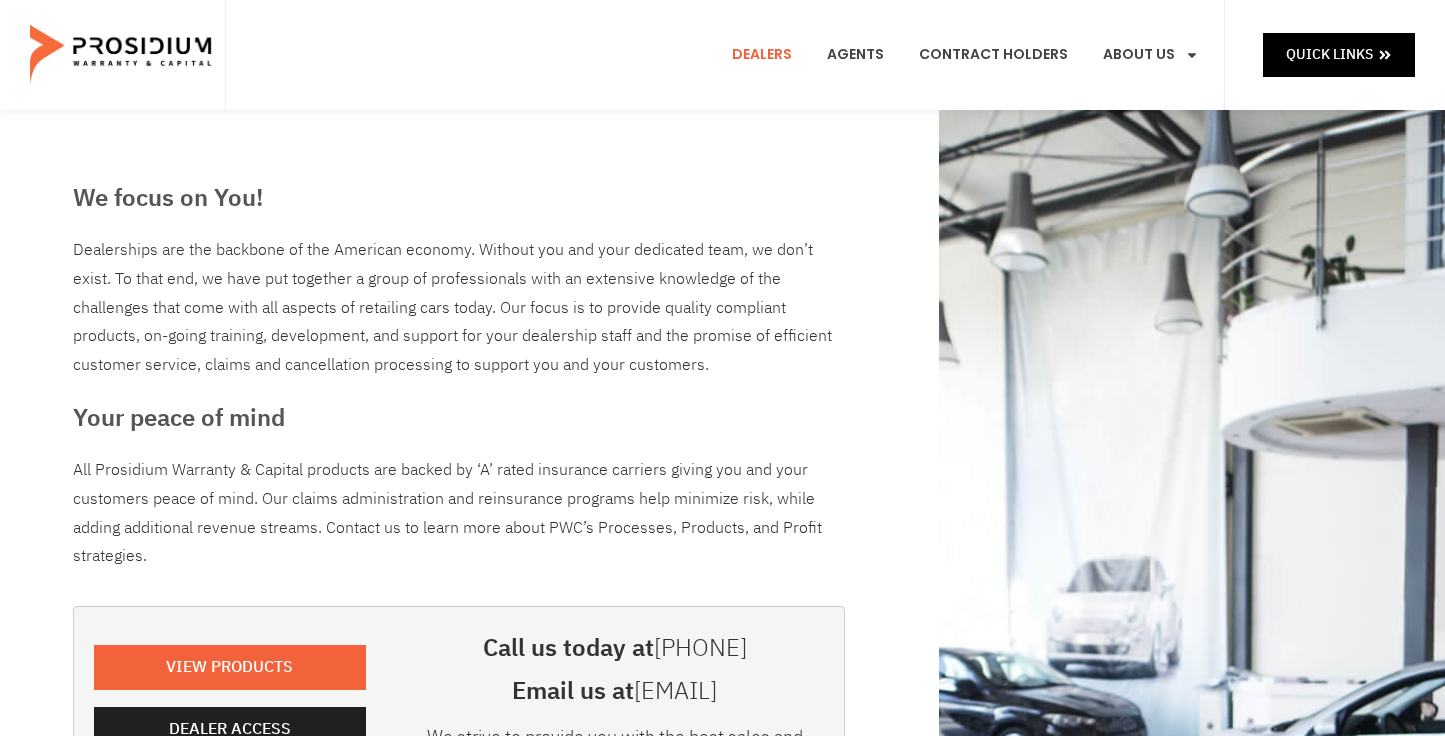 scroll, scrollTop: 0, scrollLeft: 0, axis: both 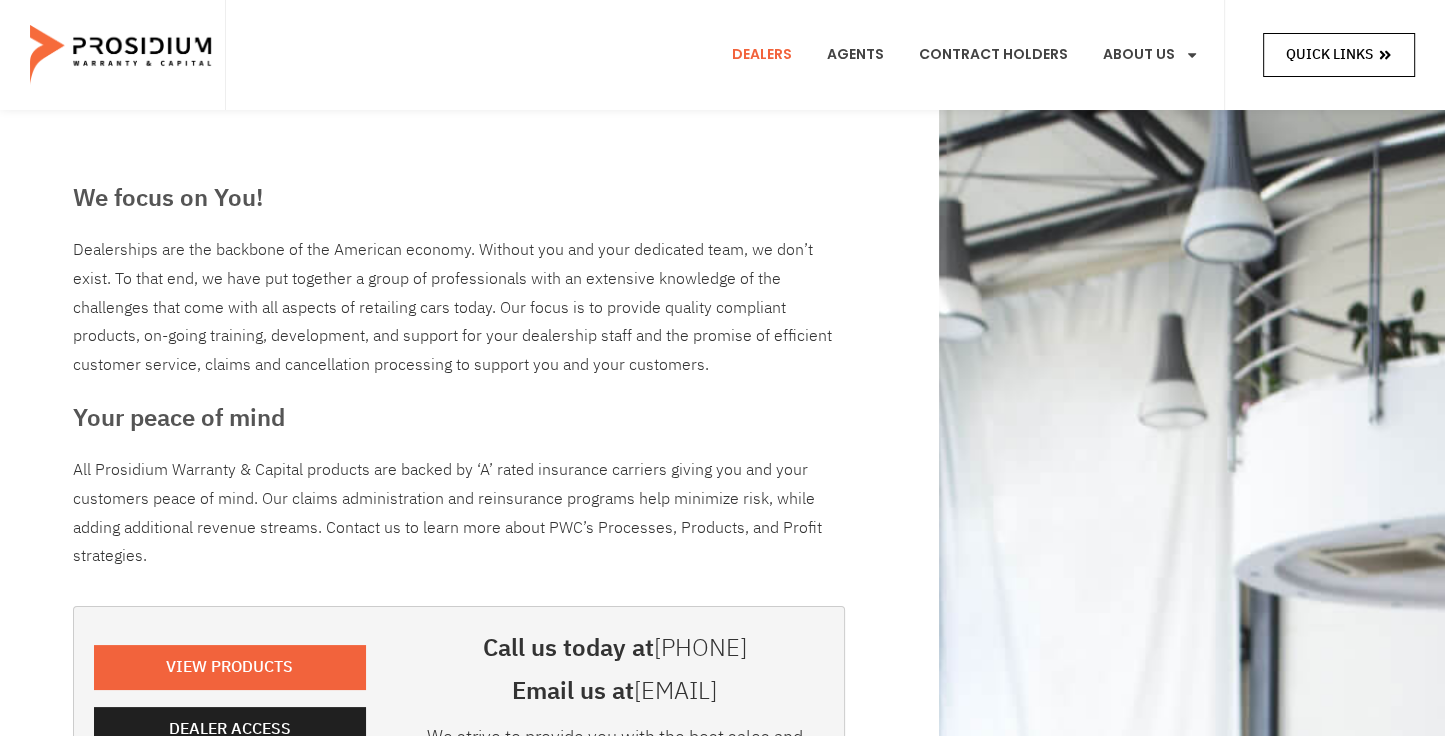 click on "Quick Links" at bounding box center (1329, 54) 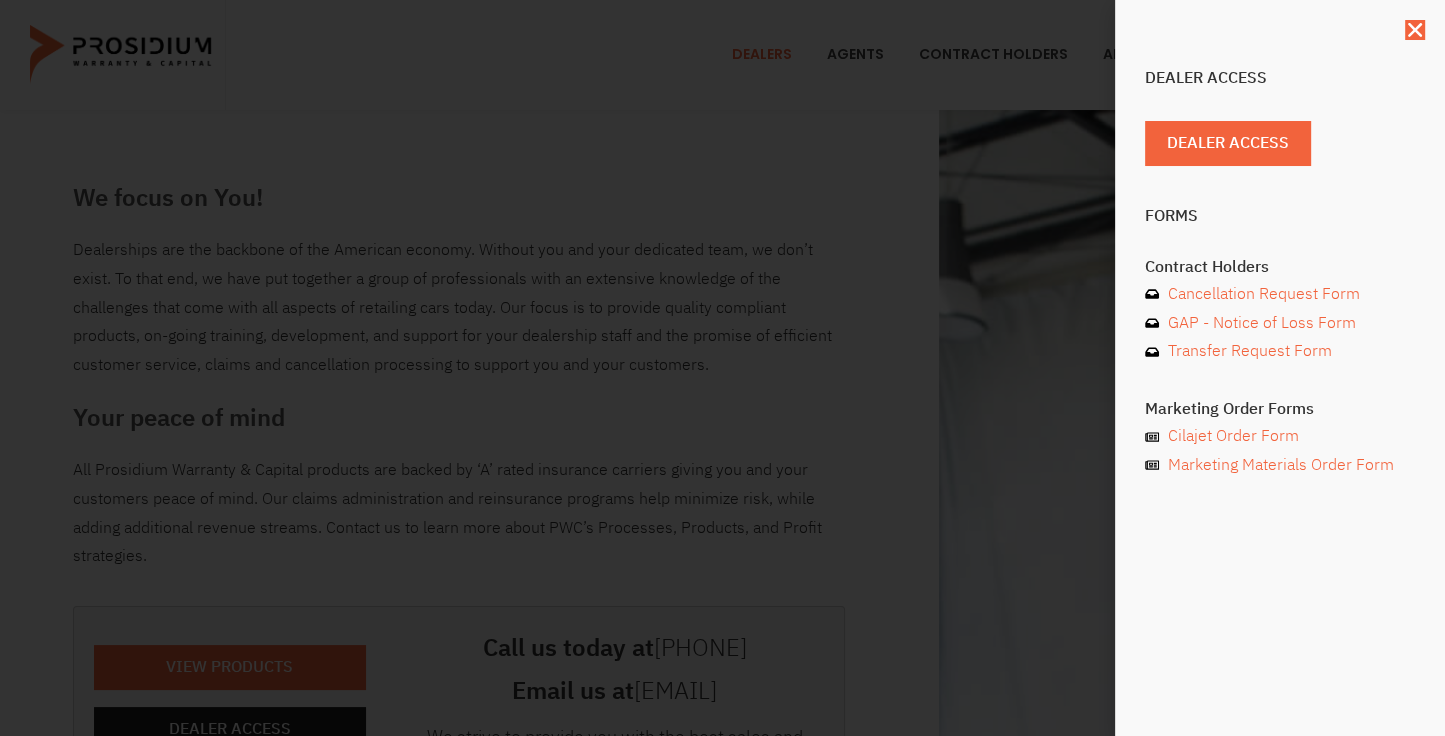 click 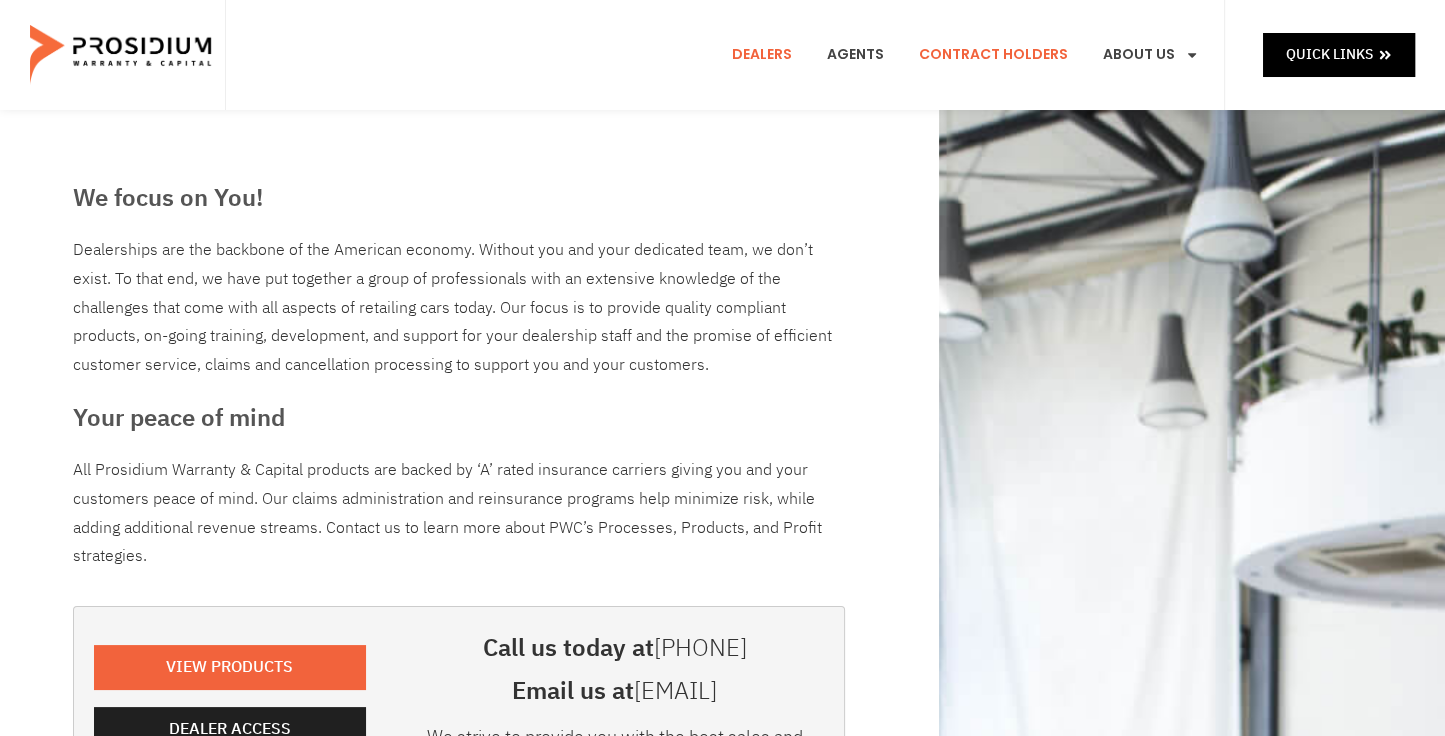 click on "Contract Holders" 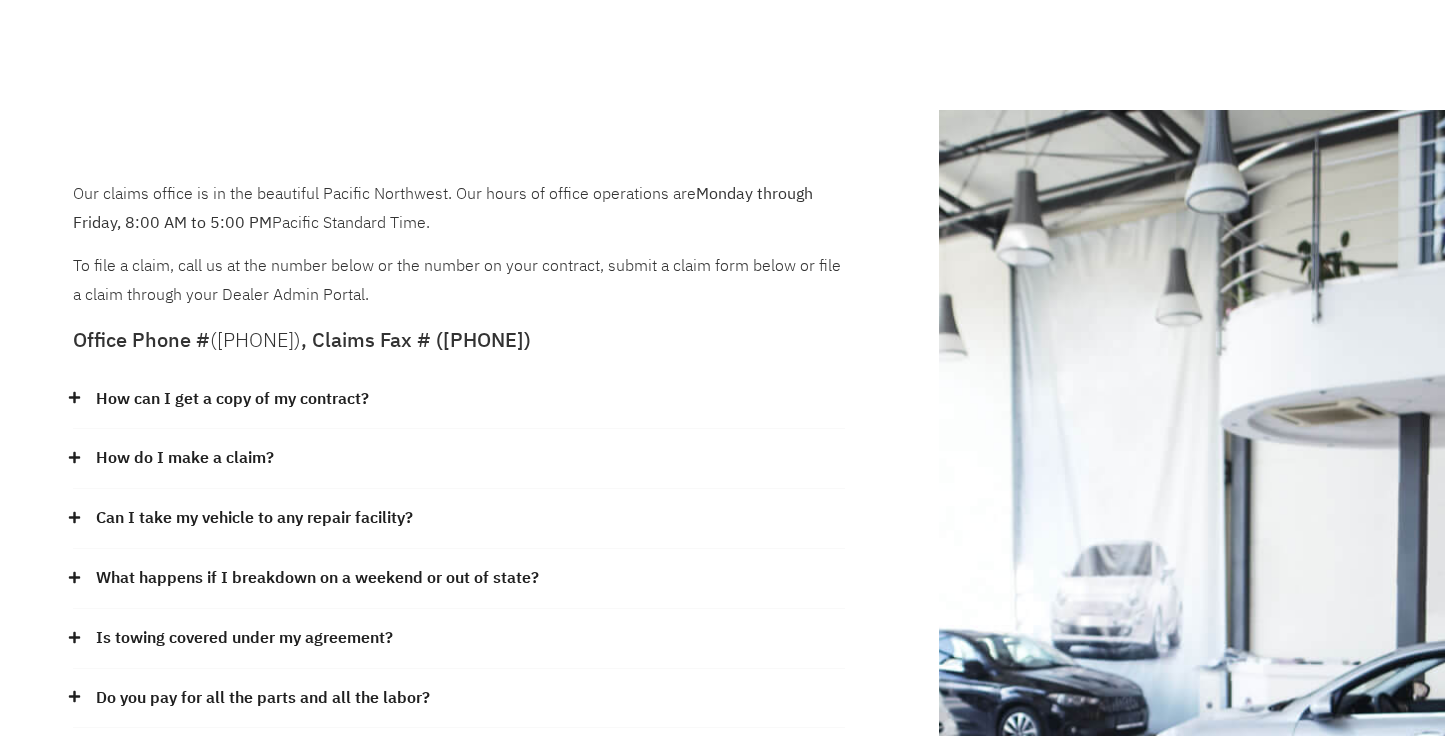 scroll, scrollTop: 0, scrollLeft: 0, axis: both 